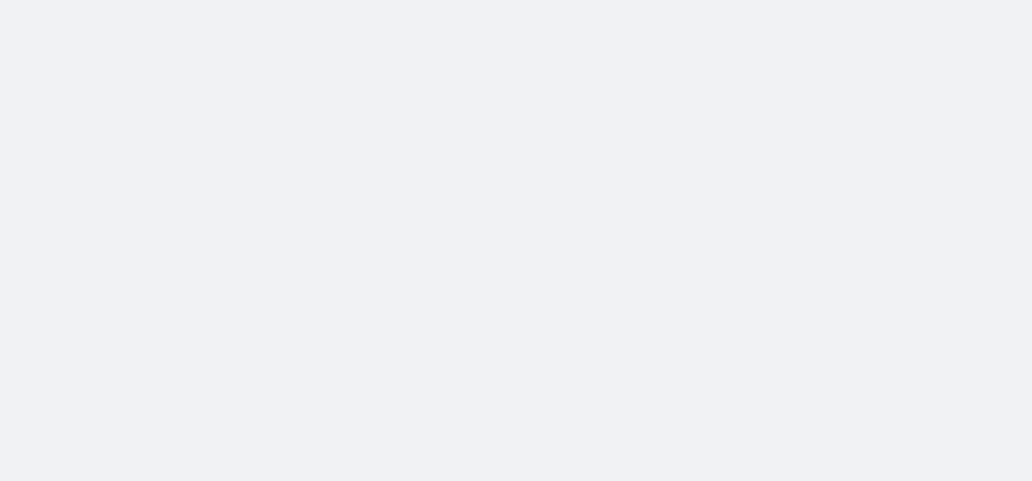 scroll, scrollTop: 0, scrollLeft: 0, axis: both 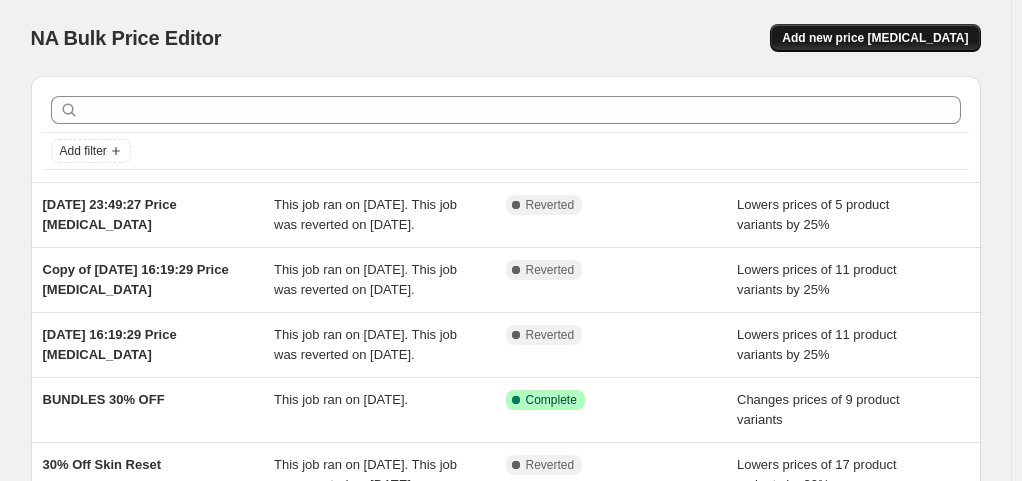 click on "Add new price [MEDICAL_DATA]" at bounding box center [875, 38] 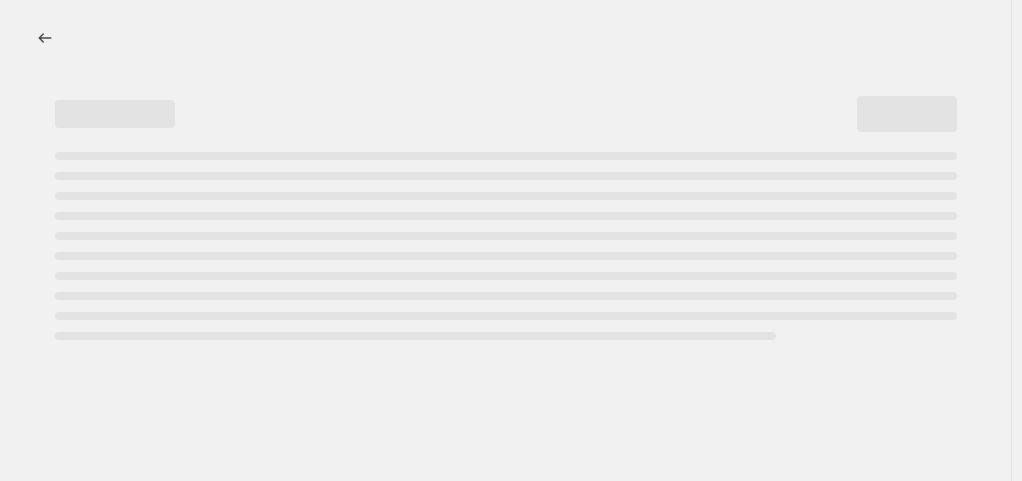 select on "percentage" 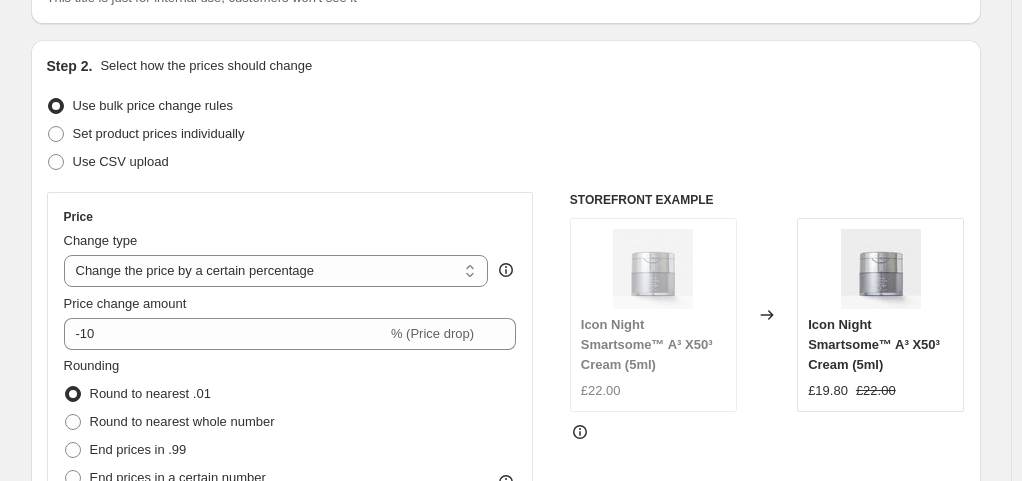 scroll, scrollTop: 182, scrollLeft: 0, axis: vertical 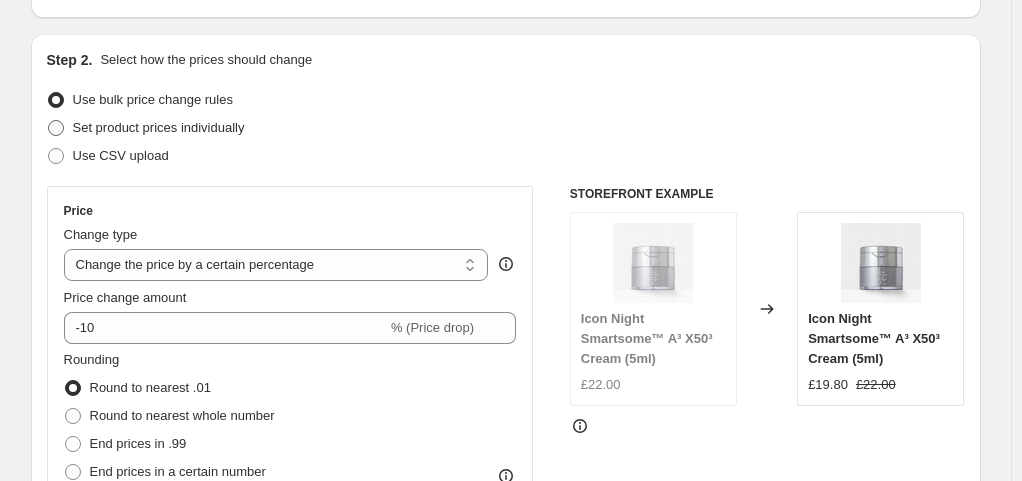 click on "Set product prices individually" at bounding box center [159, 127] 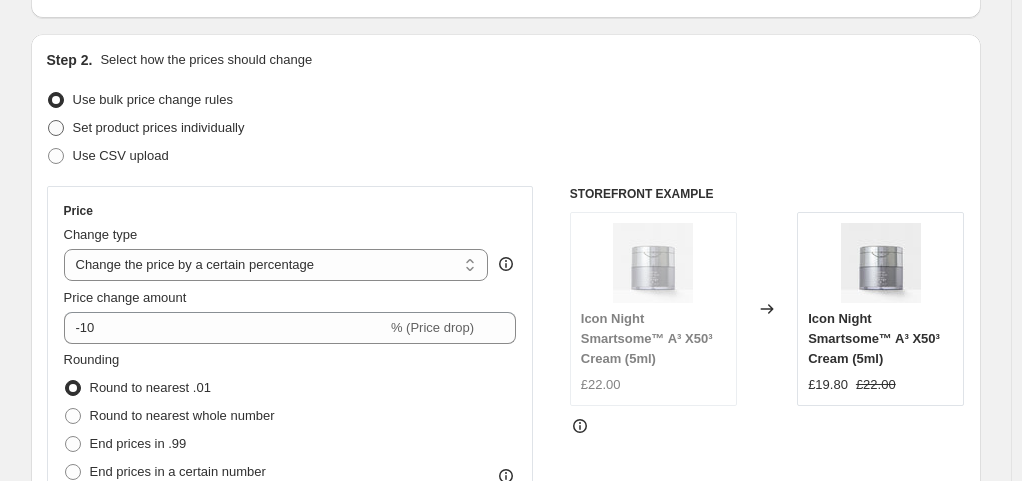 radio on "true" 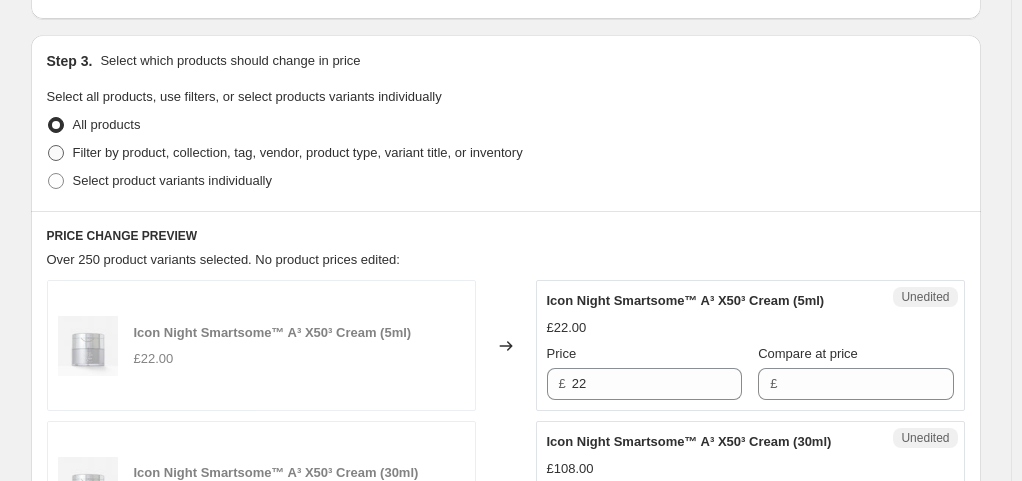 scroll, scrollTop: 394, scrollLeft: 0, axis: vertical 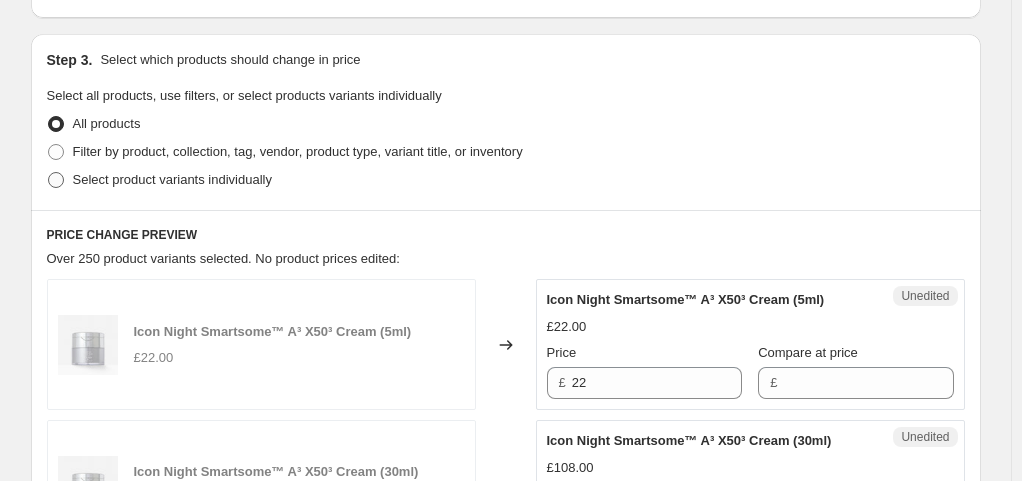 click on "Select product variants individually" at bounding box center [172, 179] 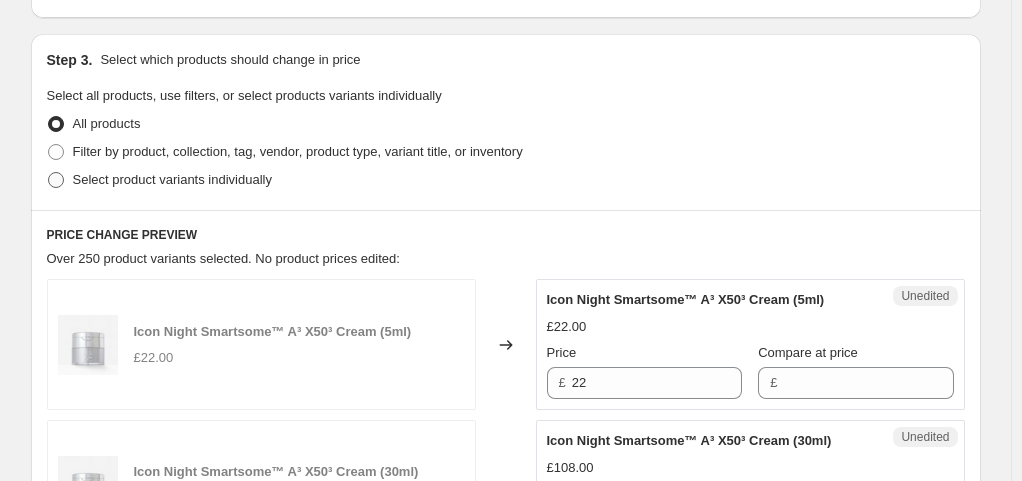 radio on "true" 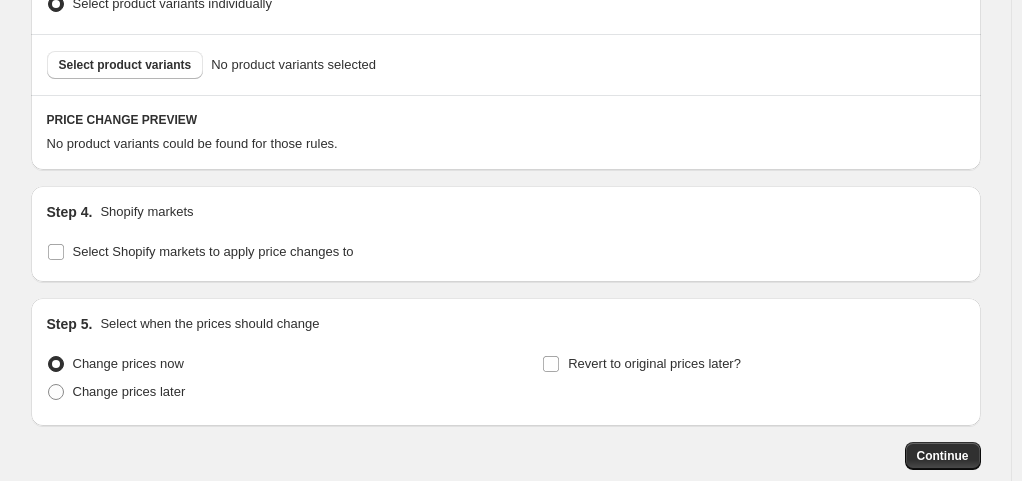 scroll, scrollTop: 493, scrollLeft: 0, axis: vertical 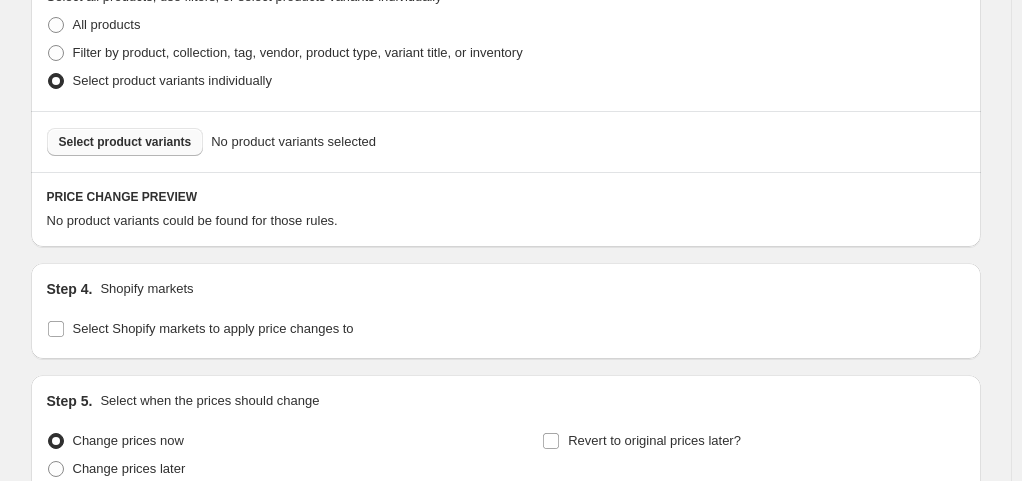 click on "Select product variants" at bounding box center [125, 142] 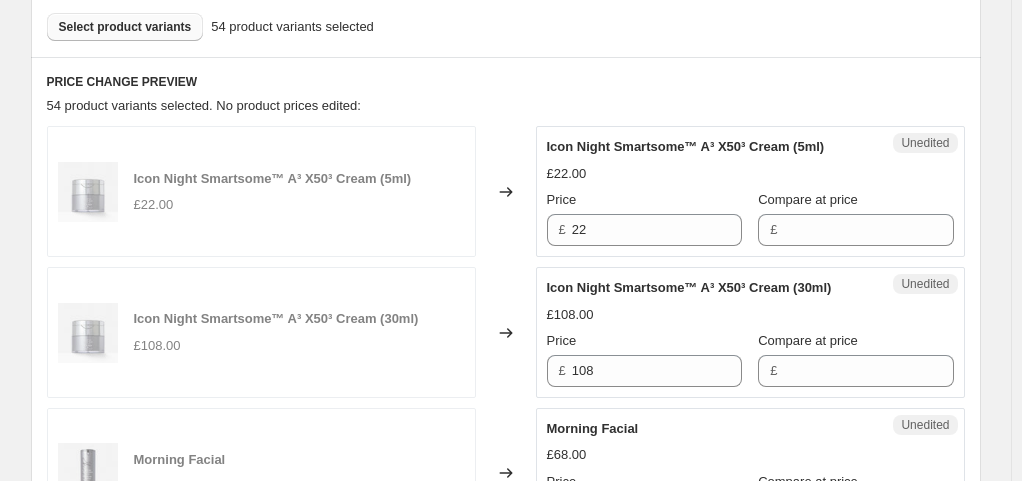 scroll, scrollTop: 0, scrollLeft: 0, axis: both 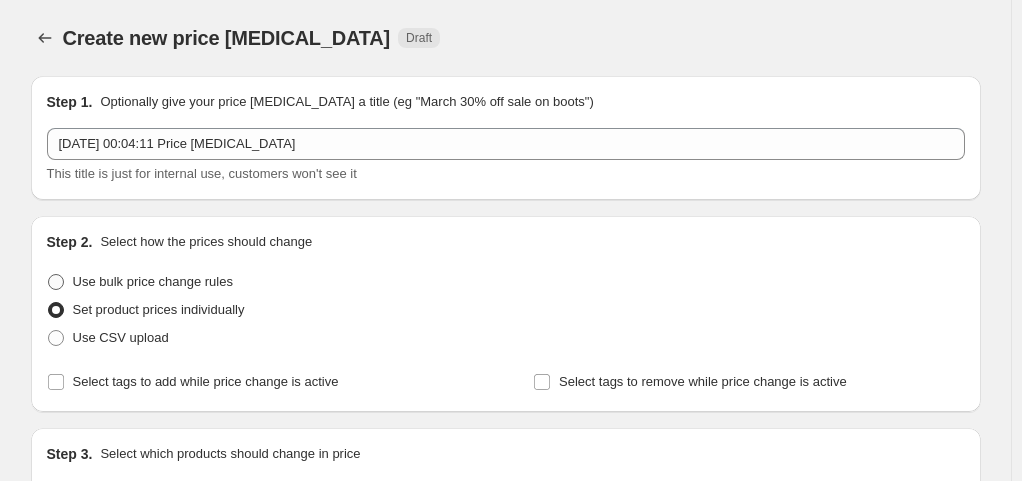 click on "Use bulk price change rules" at bounding box center [153, 281] 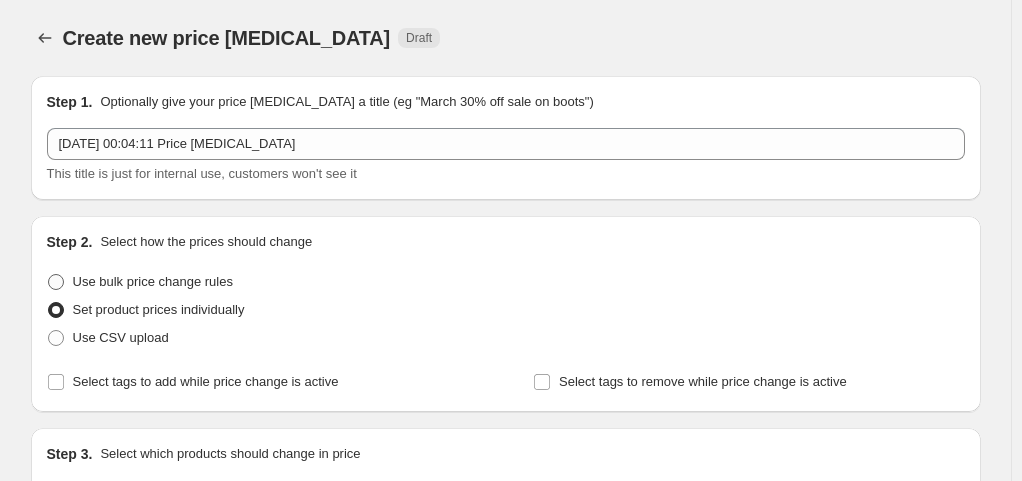 radio on "true" 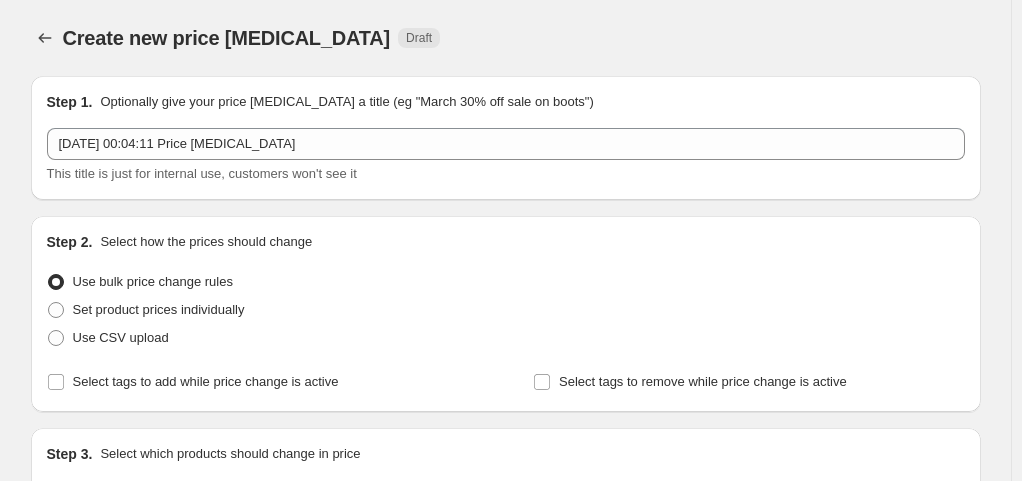 select on "percentage" 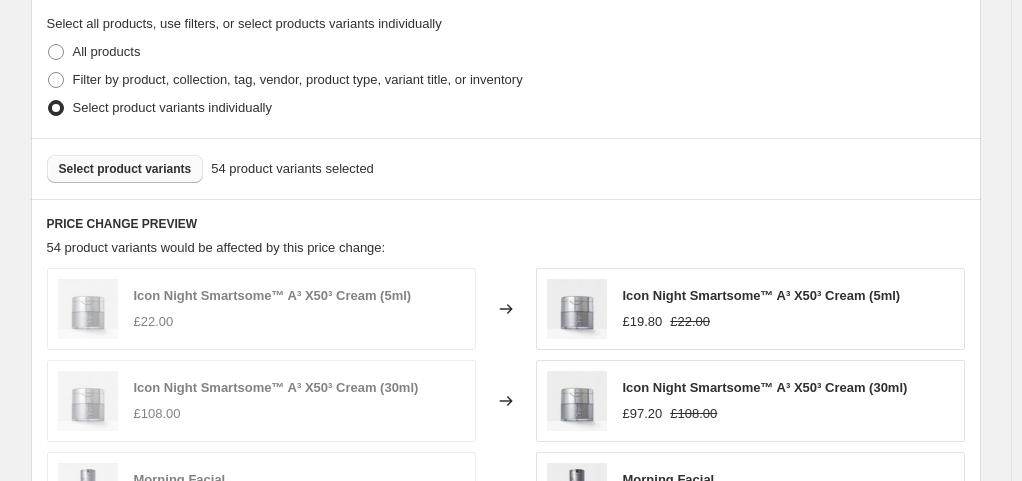 scroll, scrollTop: 989, scrollLeft: 0, axis: vertical 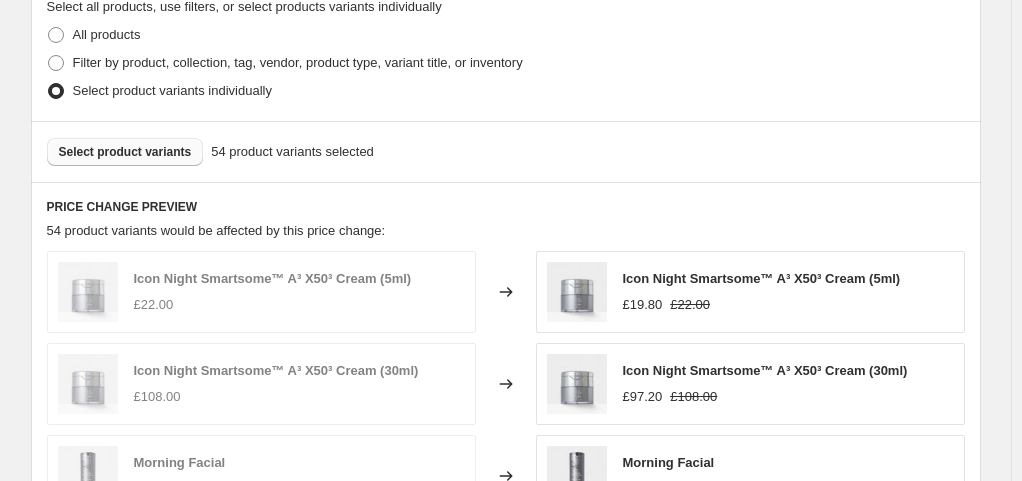 click on "Select product variants" at bounding box center (125, 152) 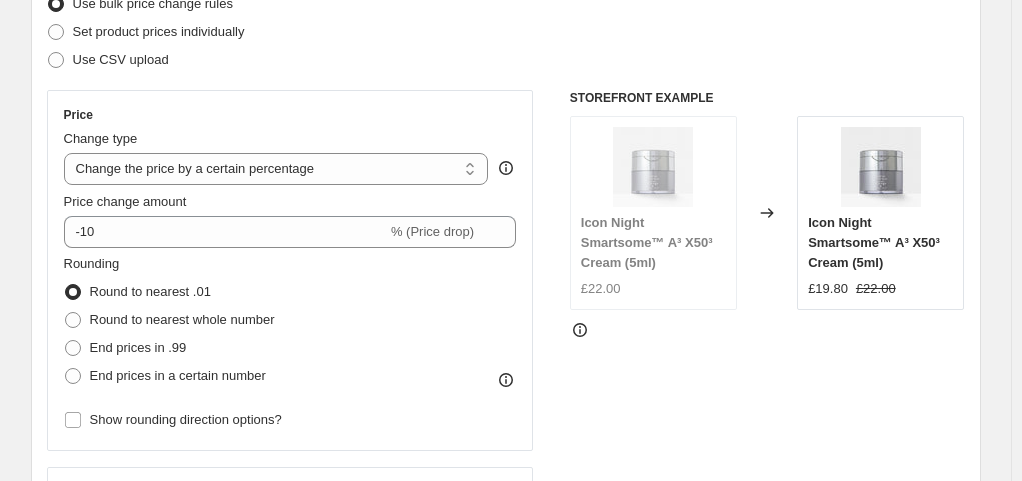 scroll, scrollTop: 274, scrollLeft: 0, axis: vertical 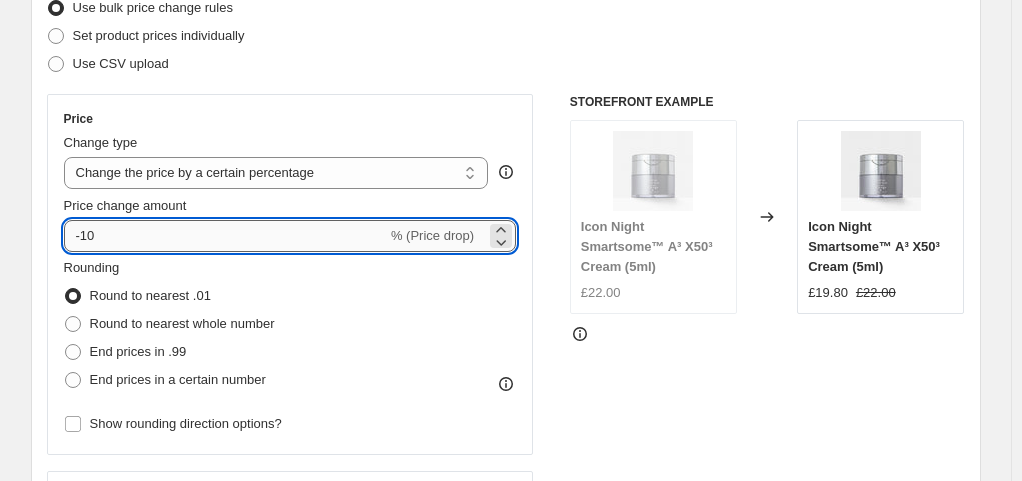 drag, startPoint x: 204, startPoint y: 234, endPoint x: 74, endPoint y: 231, distance: 130.0346 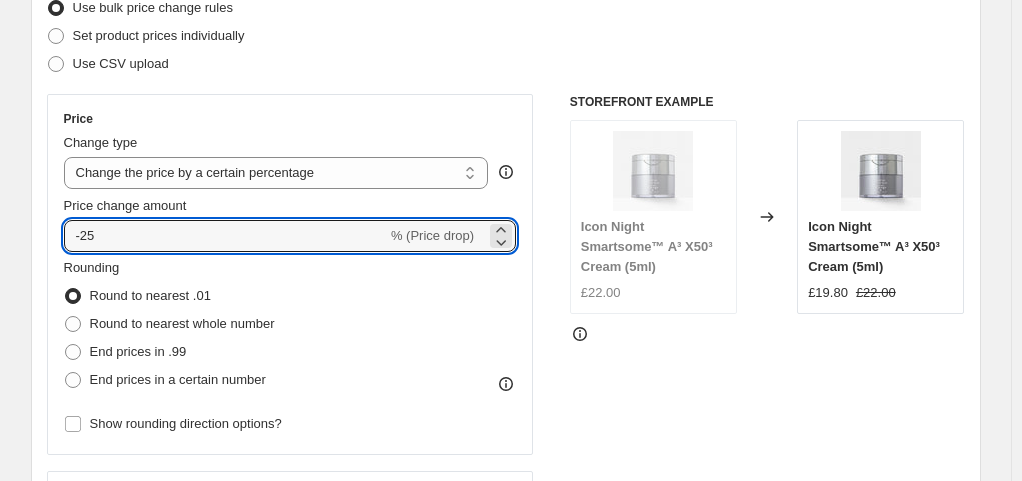 type on "-25" 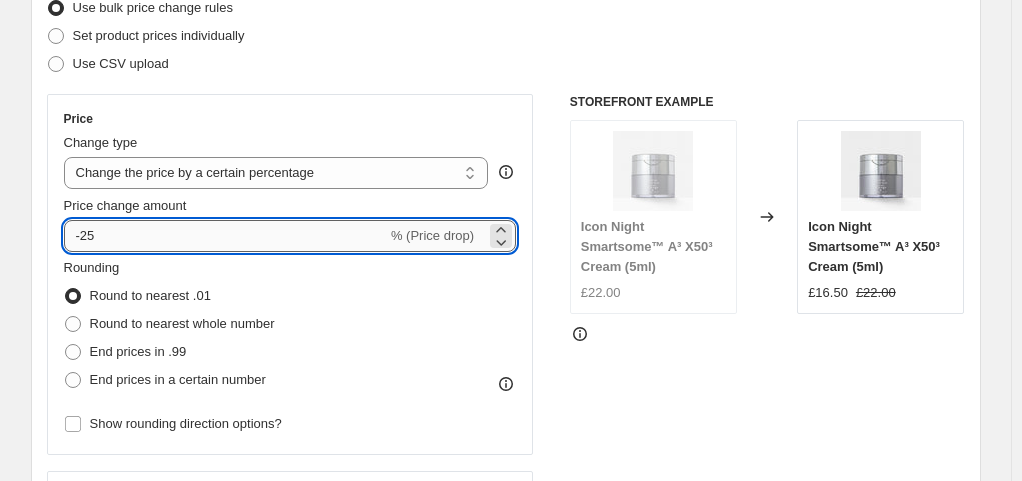 click on "-25" at bounding box center [225, 236] 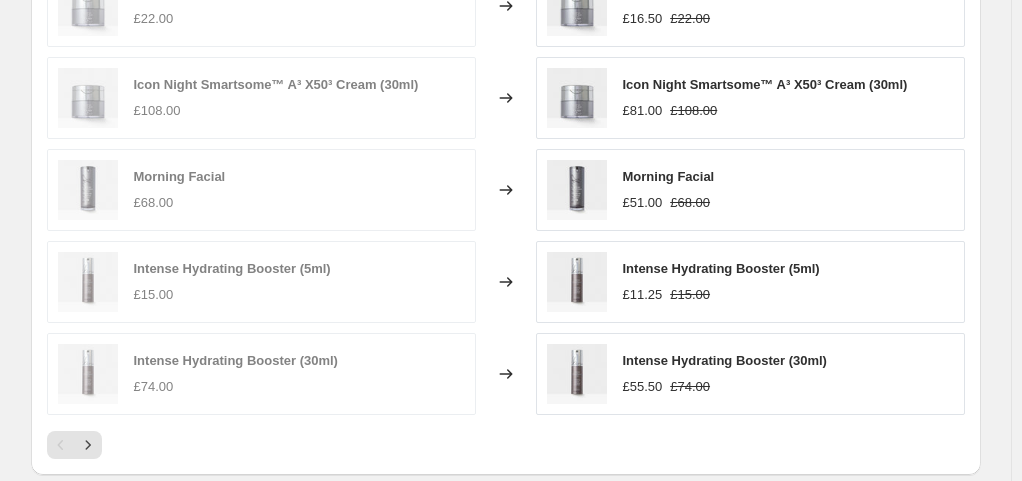 scroll, scrollTop: 1686, scrollLeft: 0, axis: vertical 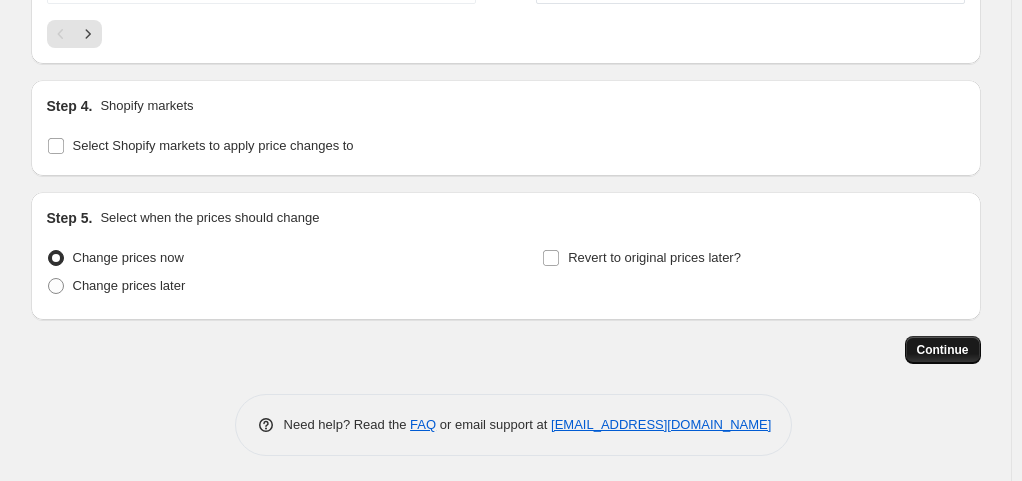 click on "Continue" at bounding box center (943, 350) 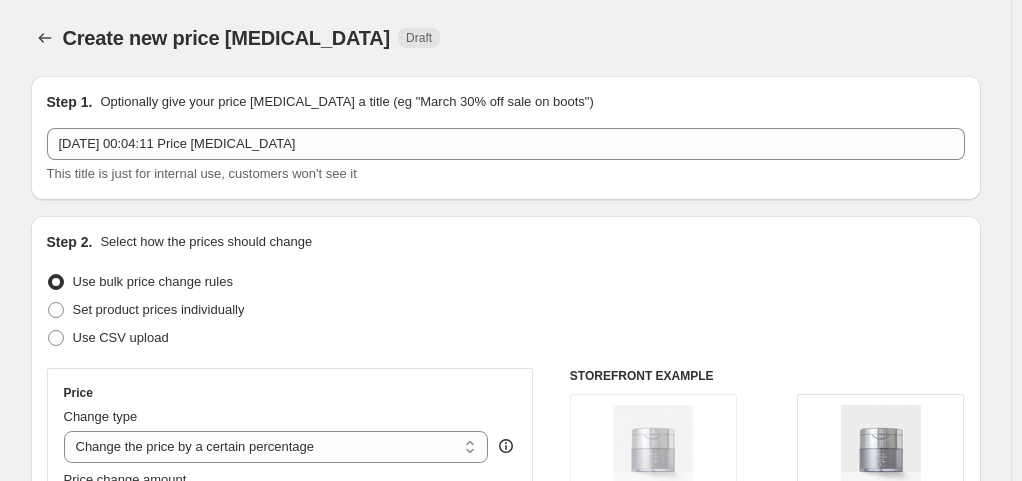 scroll, scrollTop: 1686, scrollLeft: 0, axis: vertical 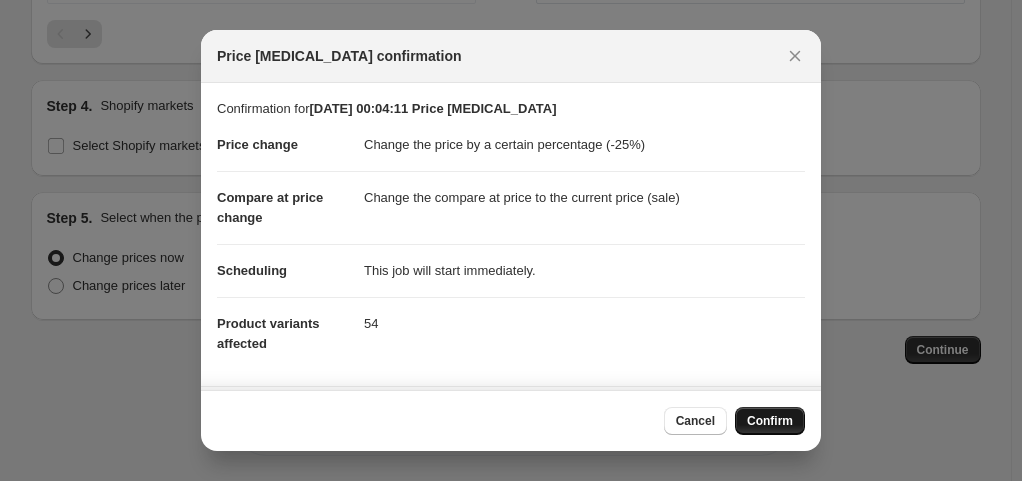 click on "Confirm" at bounding box center (770, 421) 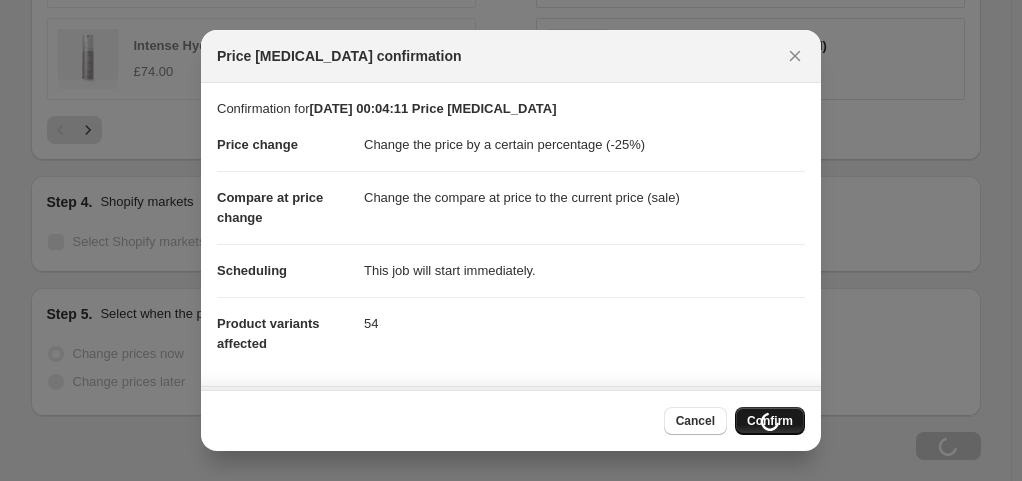 scroll, scrollTop: 1782, scrollLeft: 0, axis: vertical 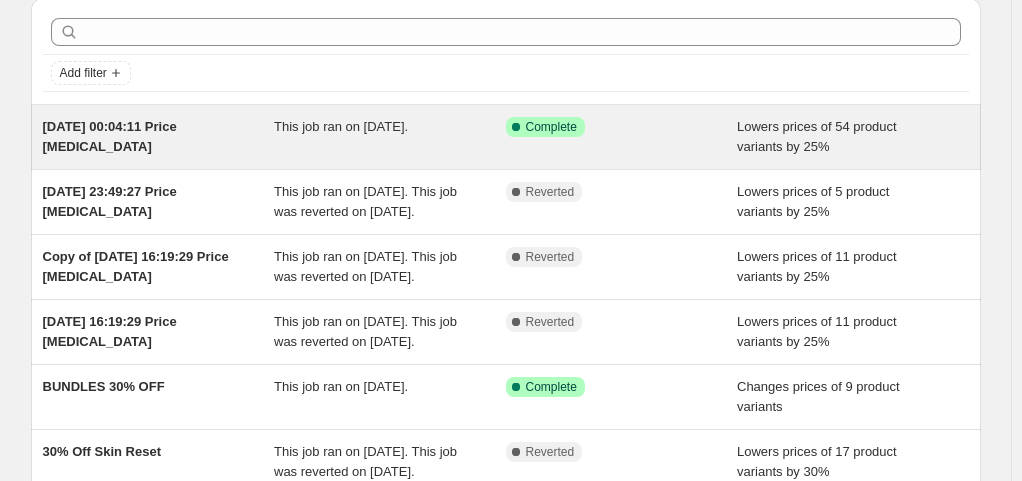 click on "[DATE] 00:04:11 Price [MEDICAL_DATA]" at bounding box center (110, 136) 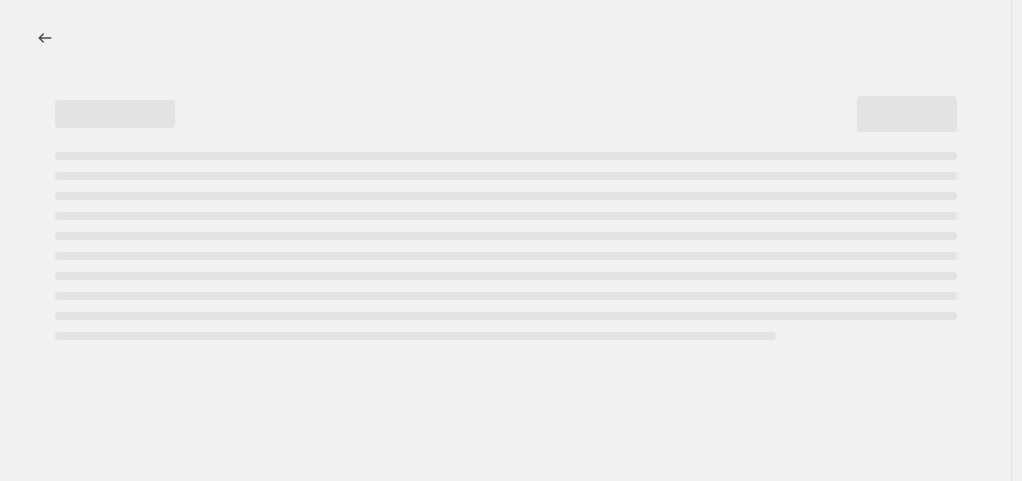 scroll, scrollTop: 0, scrollLeft: 0, axis: both 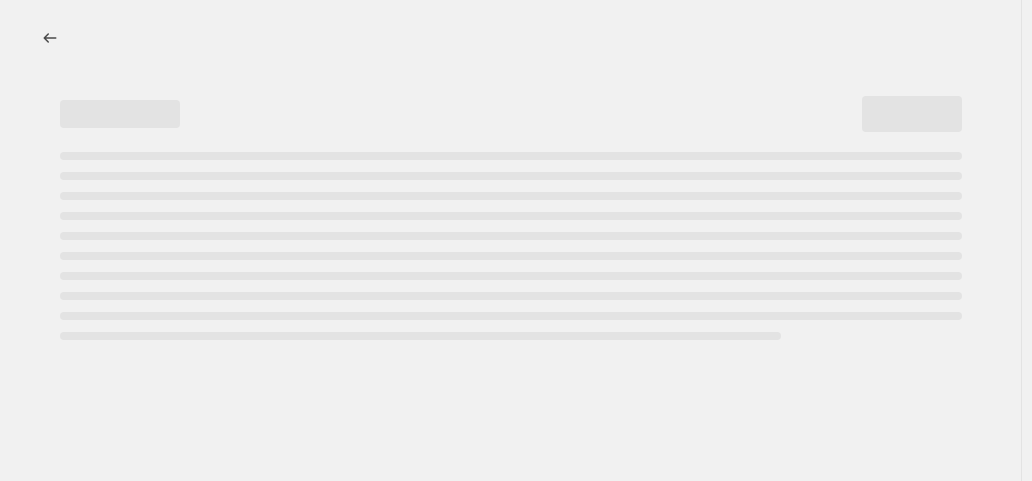 select on "percentage" 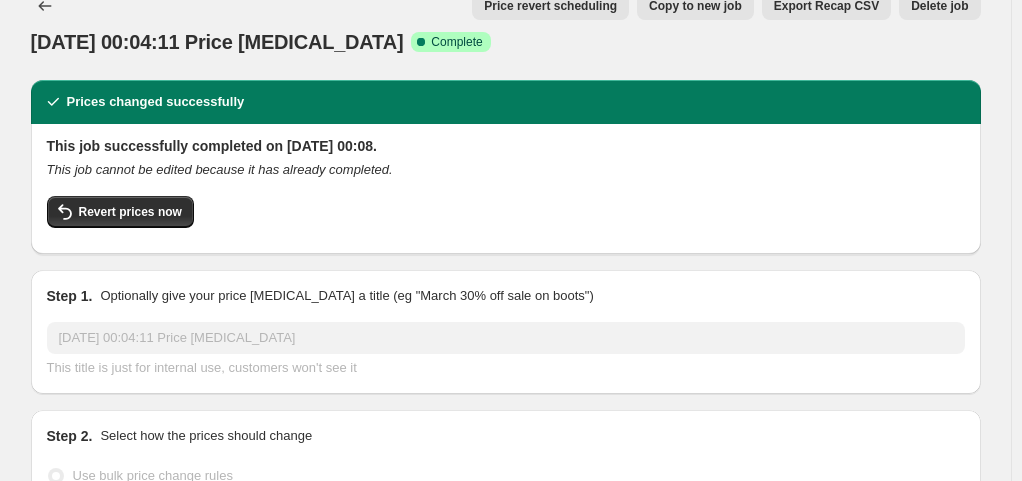scroll, scrollTop: 0, scrollLeft: 0, axis: both 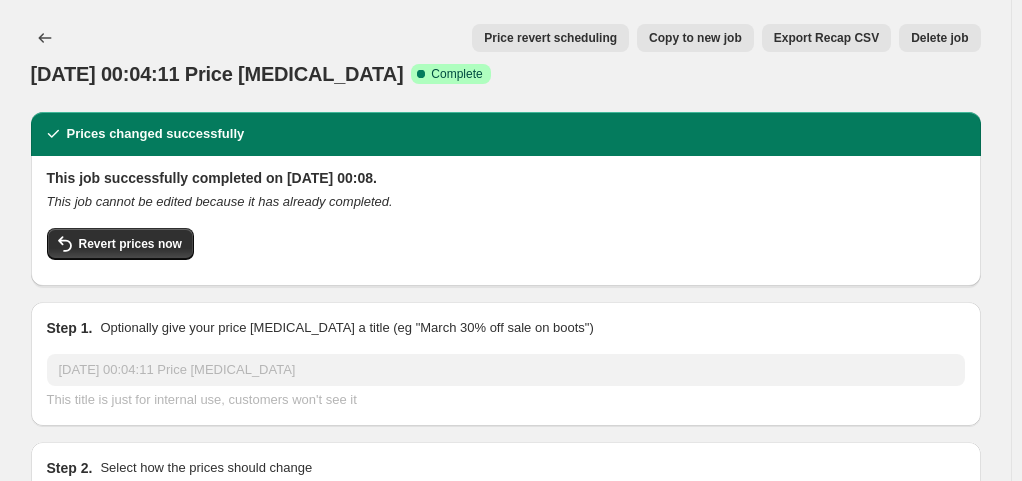 click on "Copy to new job" at bounding box center (695, 38) 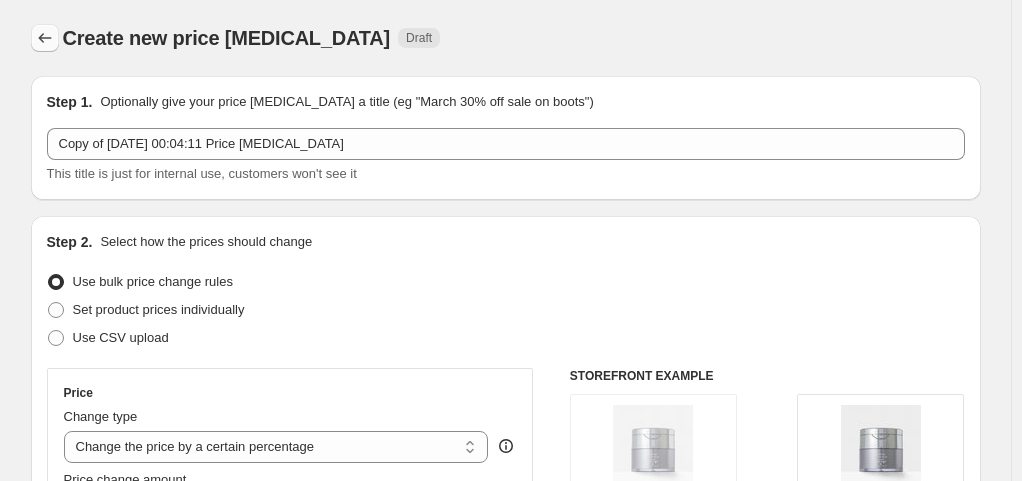 click 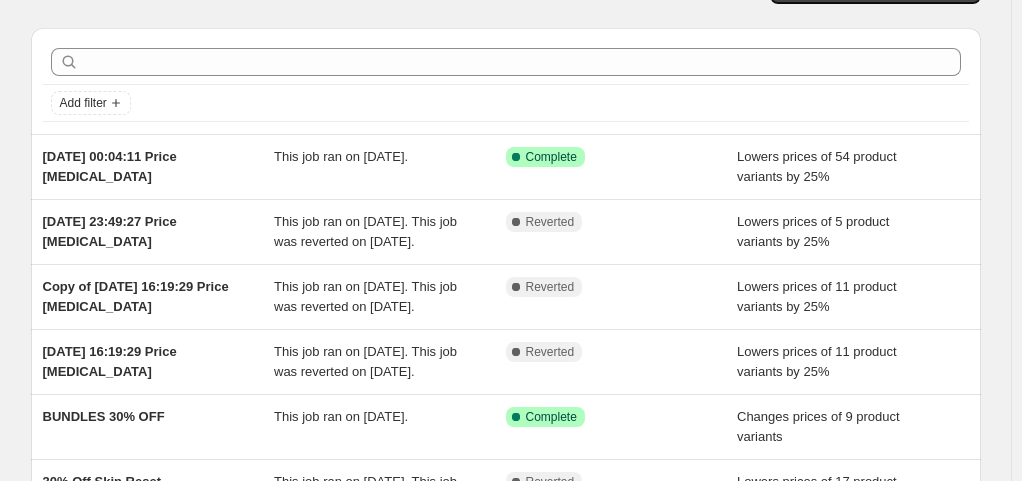 scroll, scrollTop: 50, scrollLeft: 0, axis: vertical 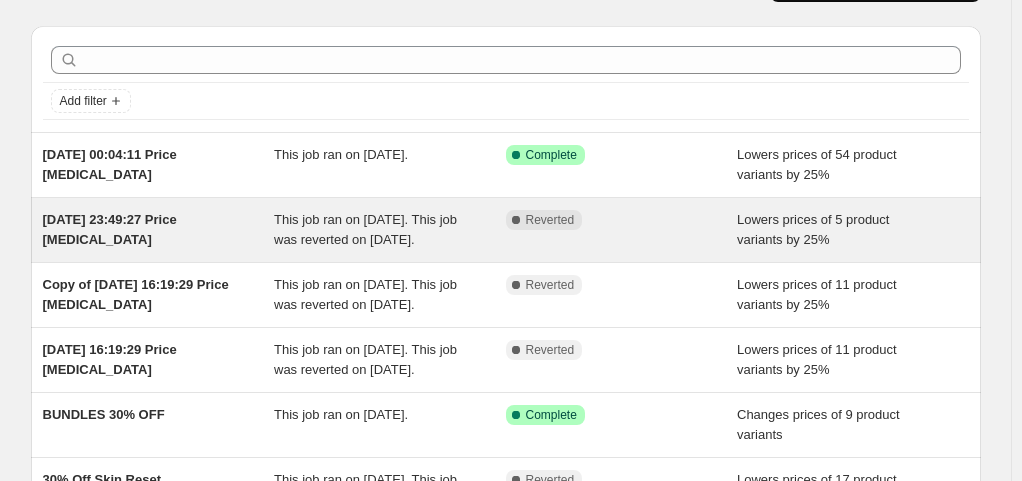 click on "This job ran on [DATE]. This job was reverted on [DATE]." at bounding box center [365, 229] 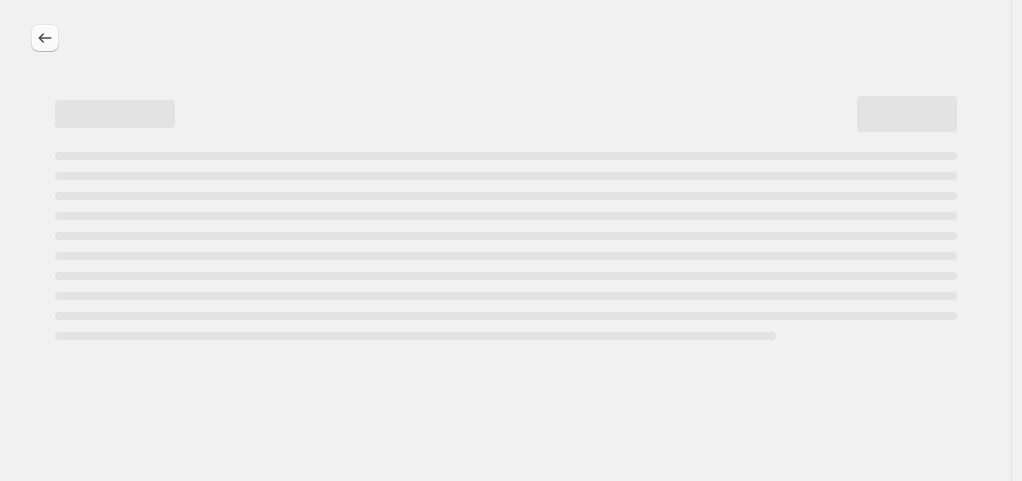 select on "percentage" 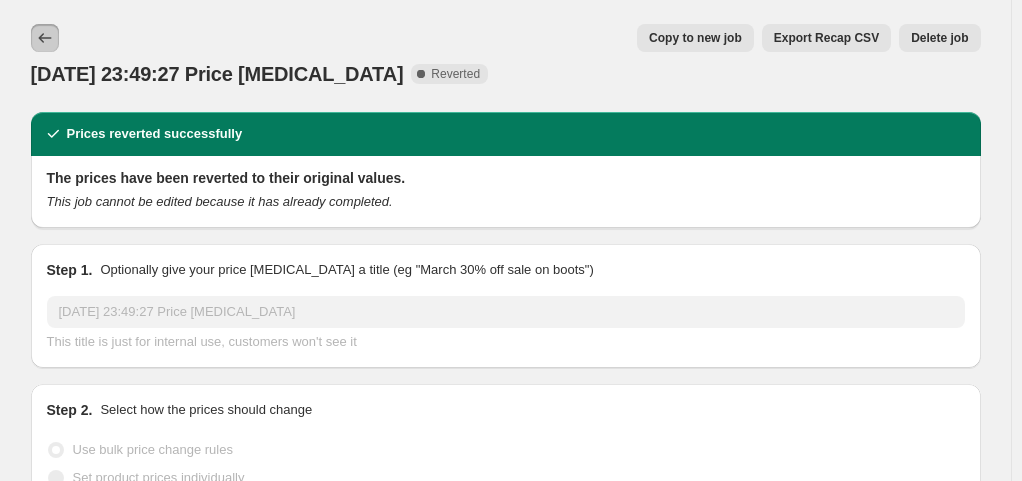 click 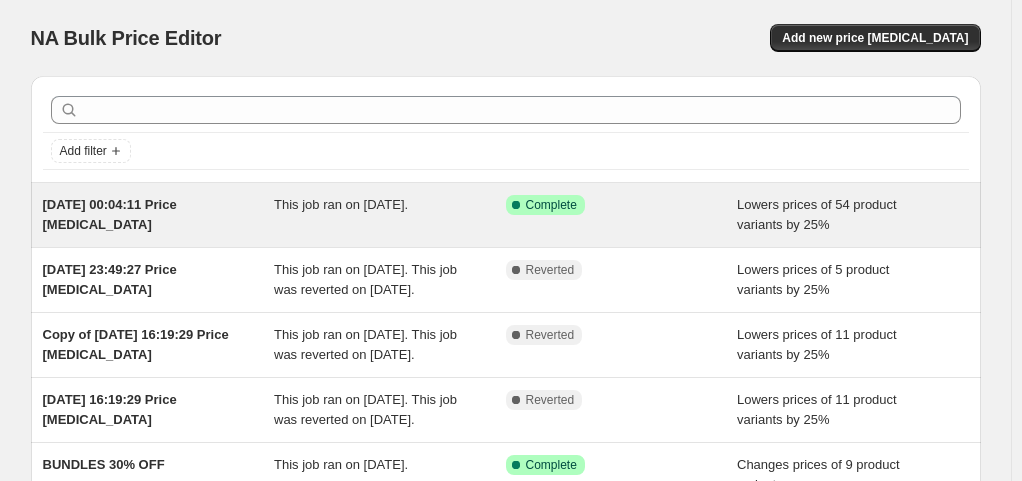 click on "[DATE] 00:04:11 Price [MEDICAL_DATA]" at bounding box center [159, 215] 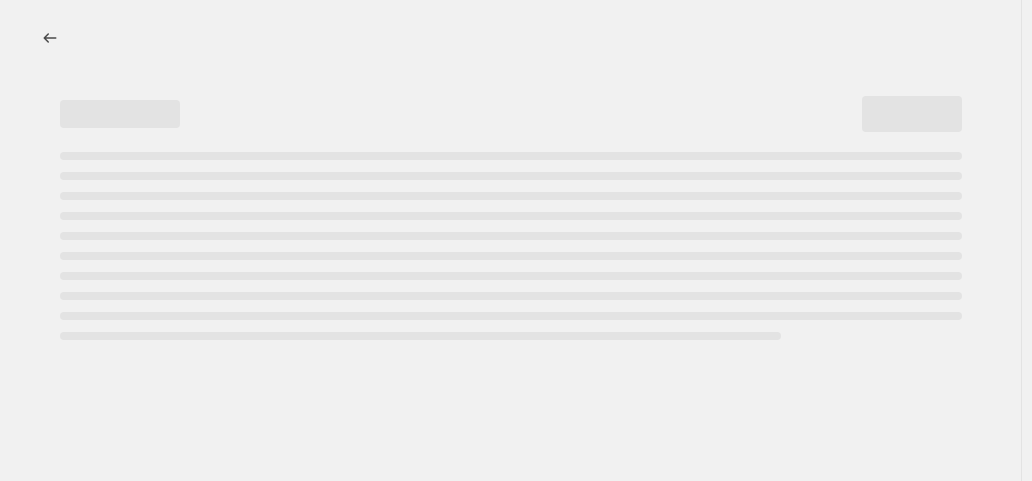 select on "percentage" 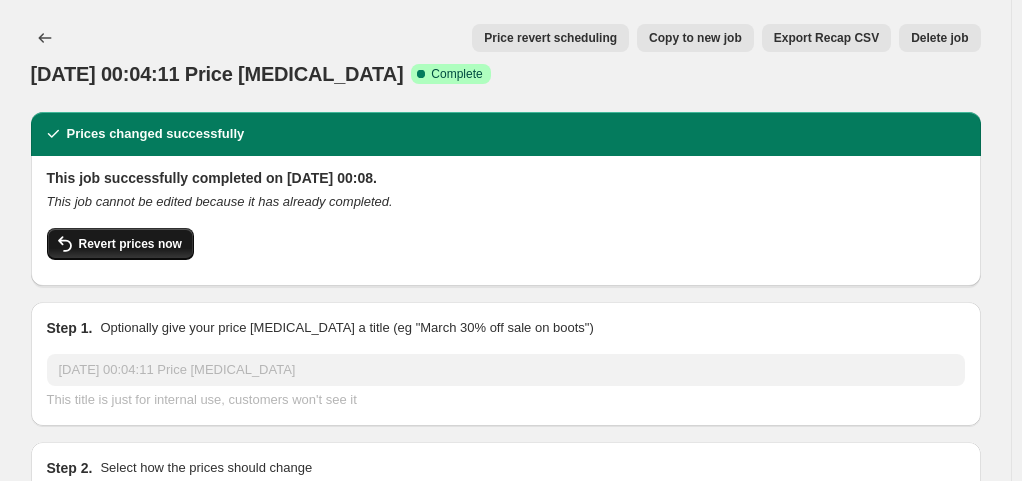 click on "Revert prices now" at bounding box center (130, 244) 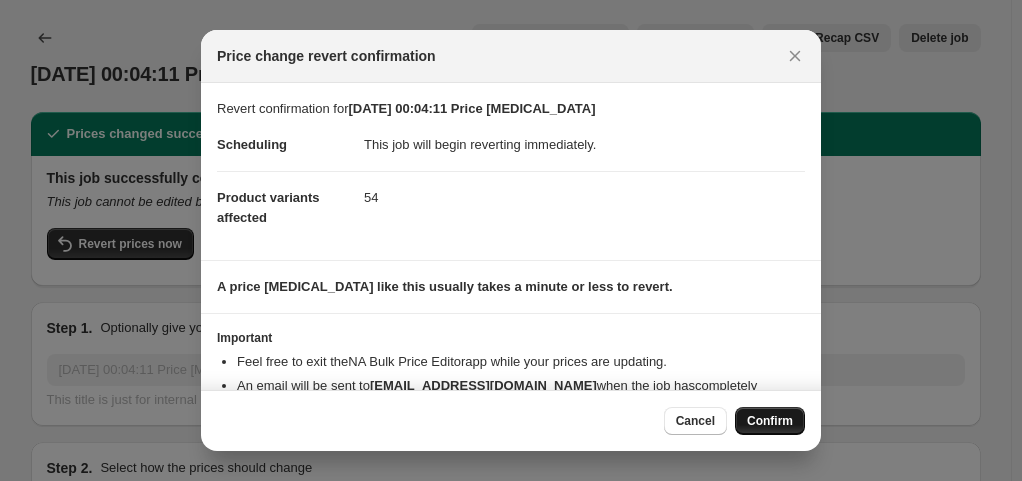 click on "Confirm" at bounding box center (770, 421) 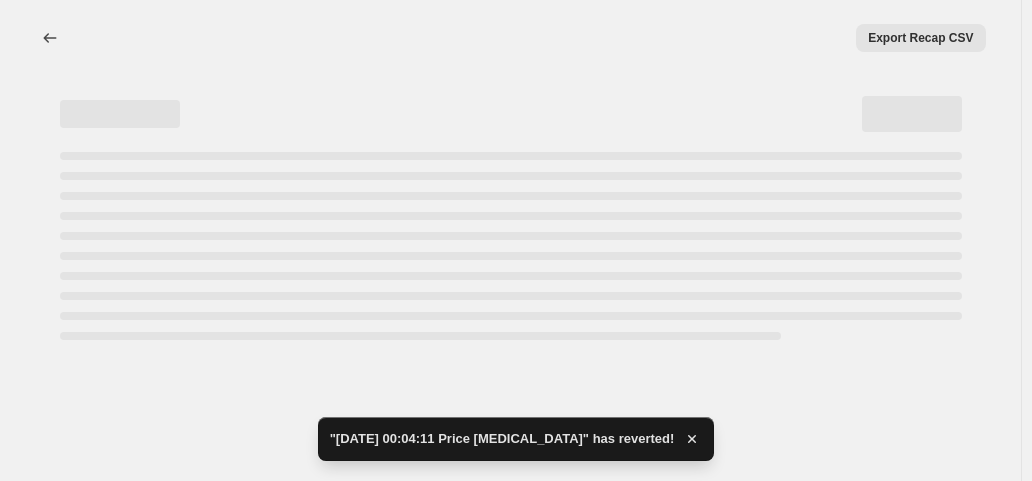 select on "percentage" 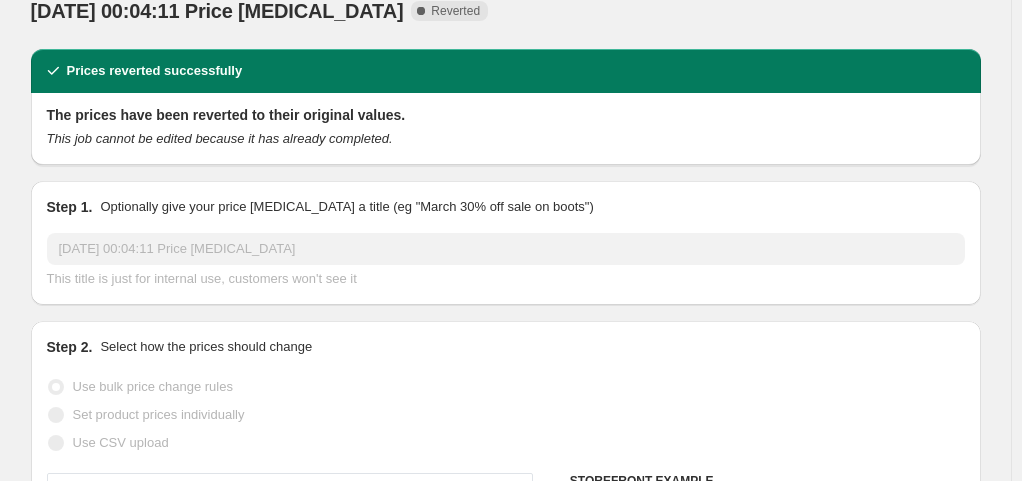 scroll, scrollTop: 0, scrollLeft: 0, axis: both 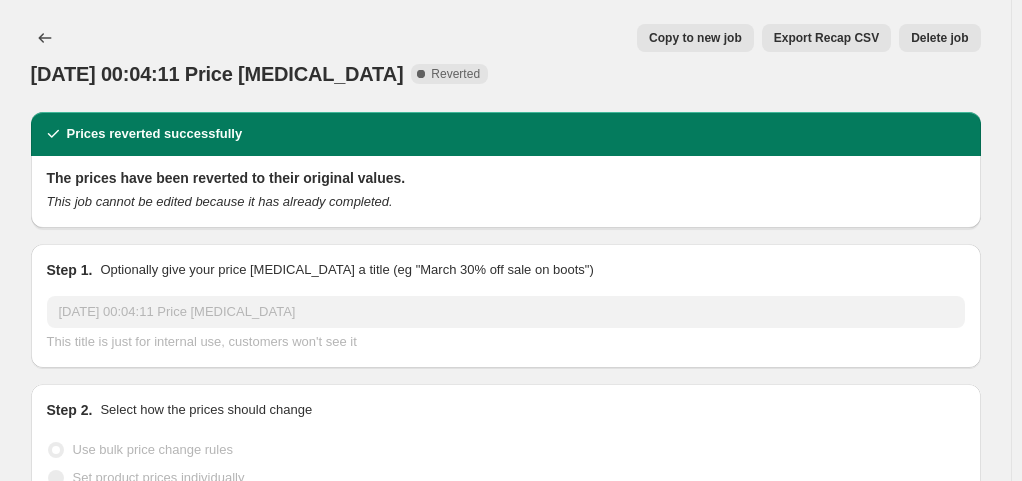 click on "Copy to new job" at bounding box center (695, 38) 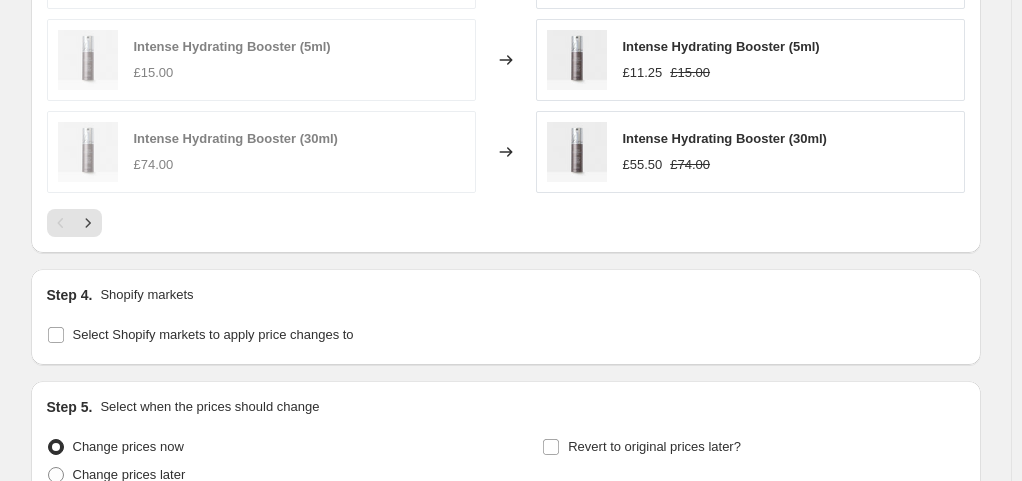 scroll, scrollTop: 1686, scrollLeft: 0, axis: vertical 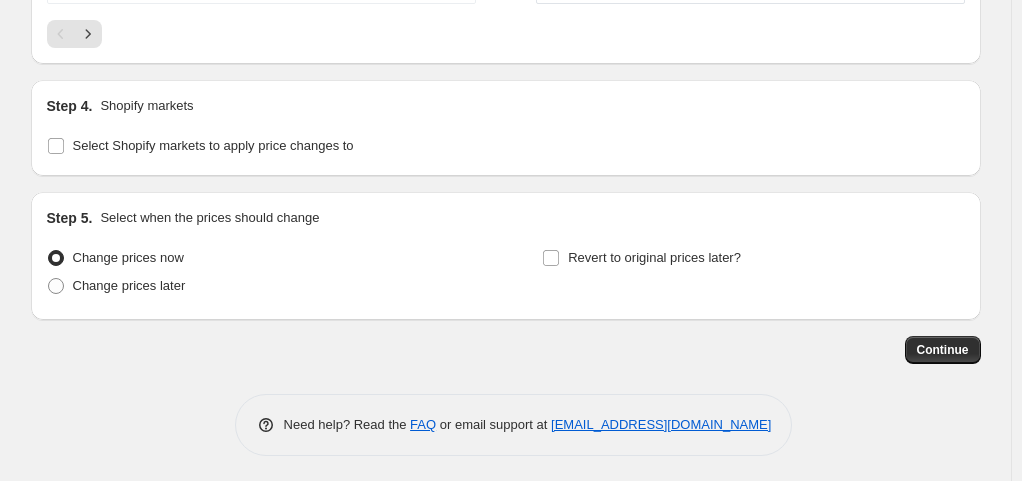 click on "Step 4. Shopify markets Select Shopify markets to apply price changes to" at bounding box center [506, 128] 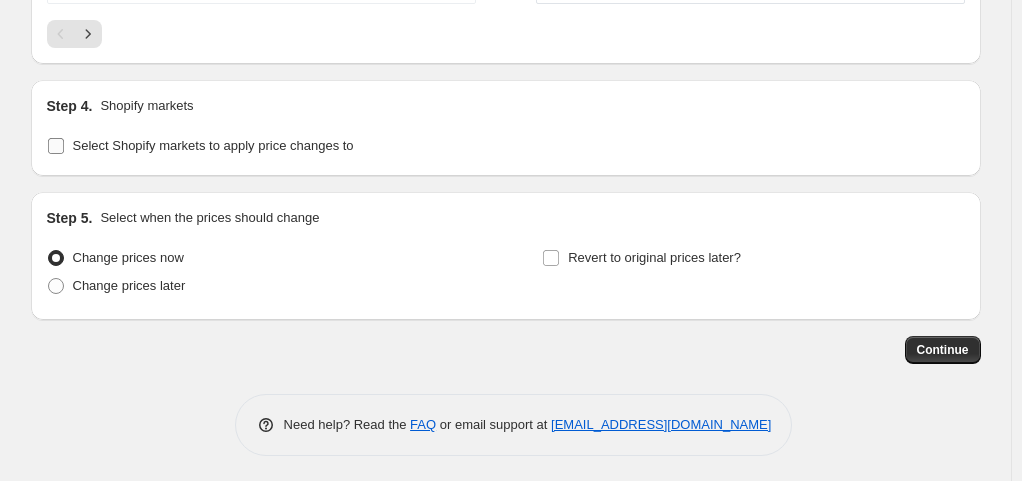 click on "Select Shopify markets to apply price changes to" at bounding box center (213, 145) 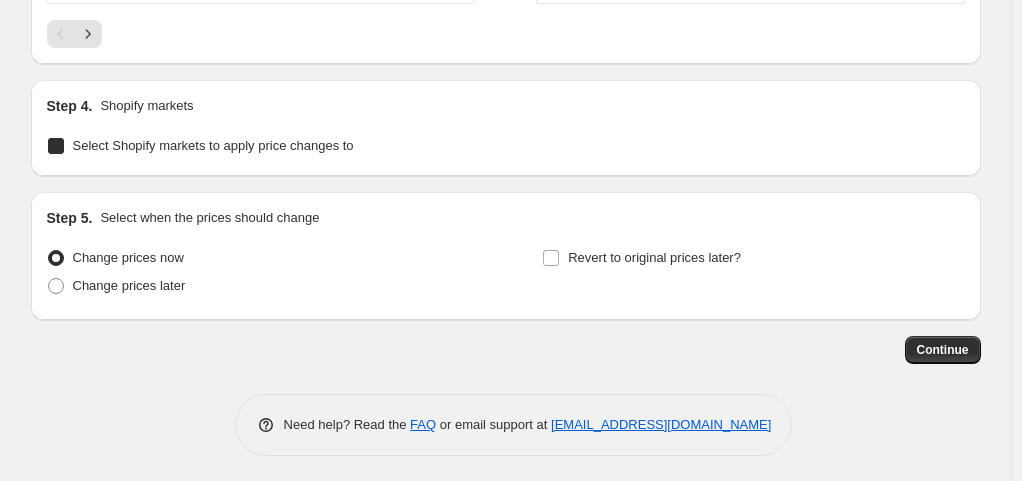 checkbox on "true" 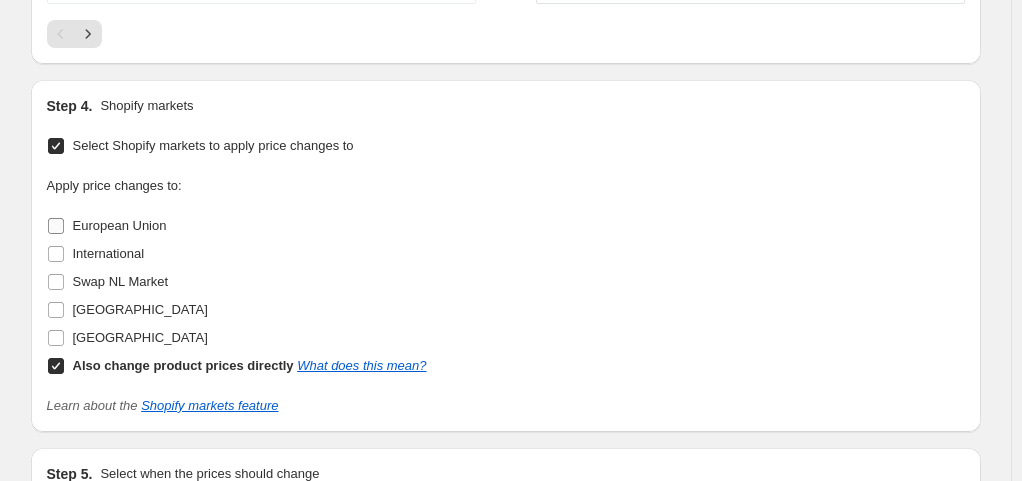 click on "European Union" at bounding box center [120, 225] 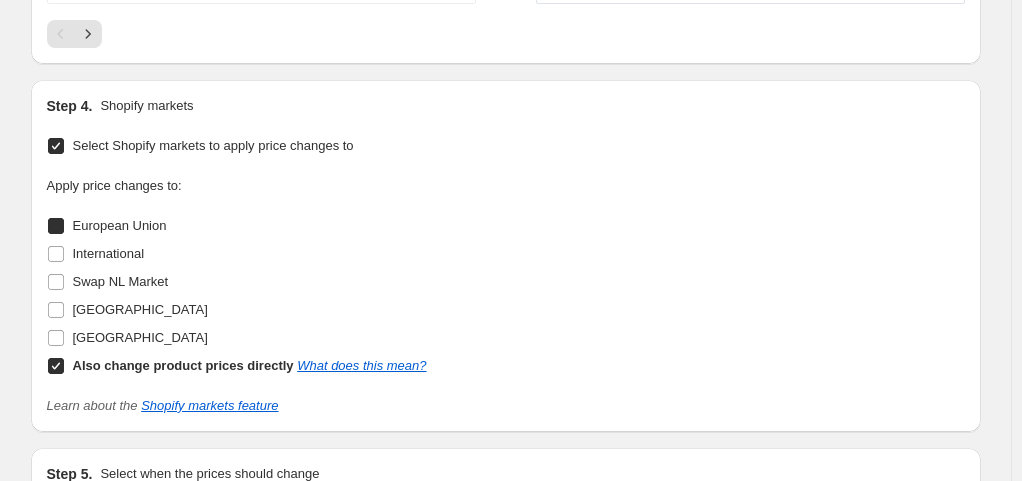 checkbox on "true" 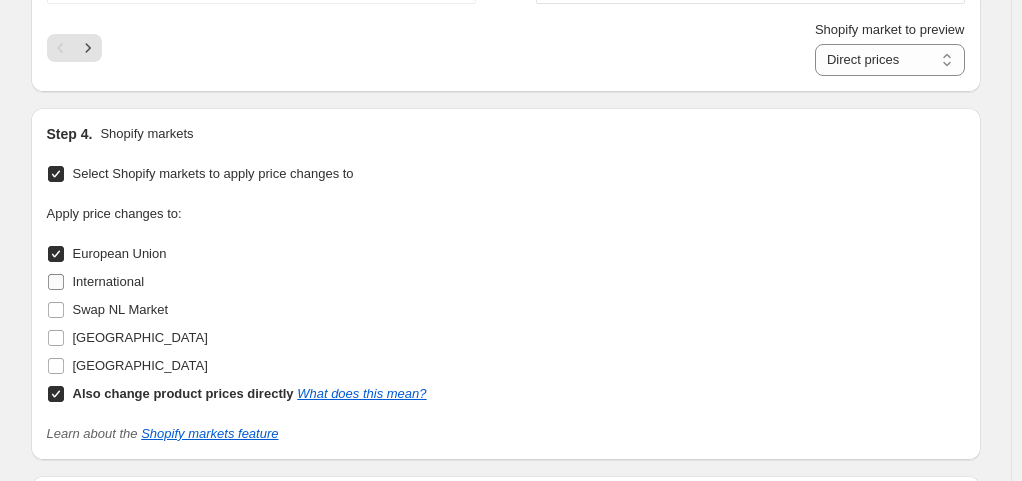 click on "International" at bounding box center (109, 281) 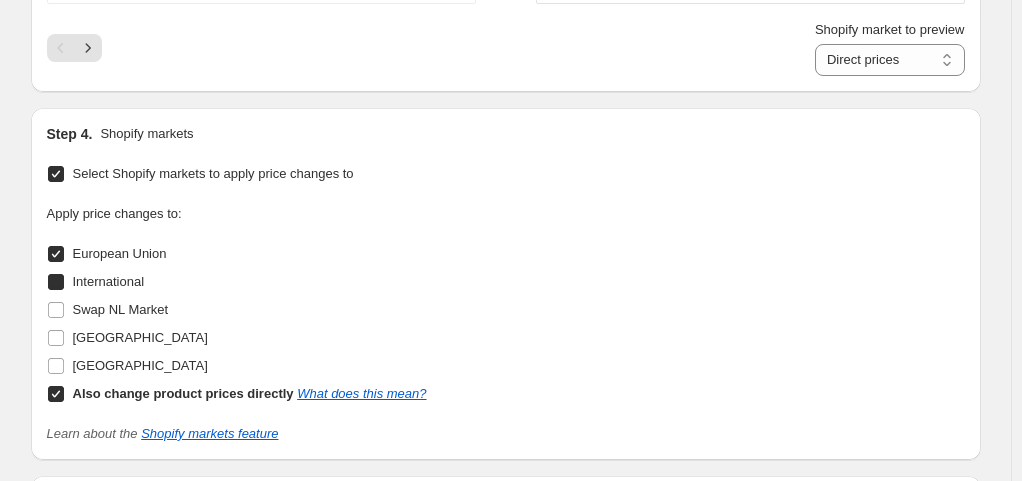 checkbox on "true" 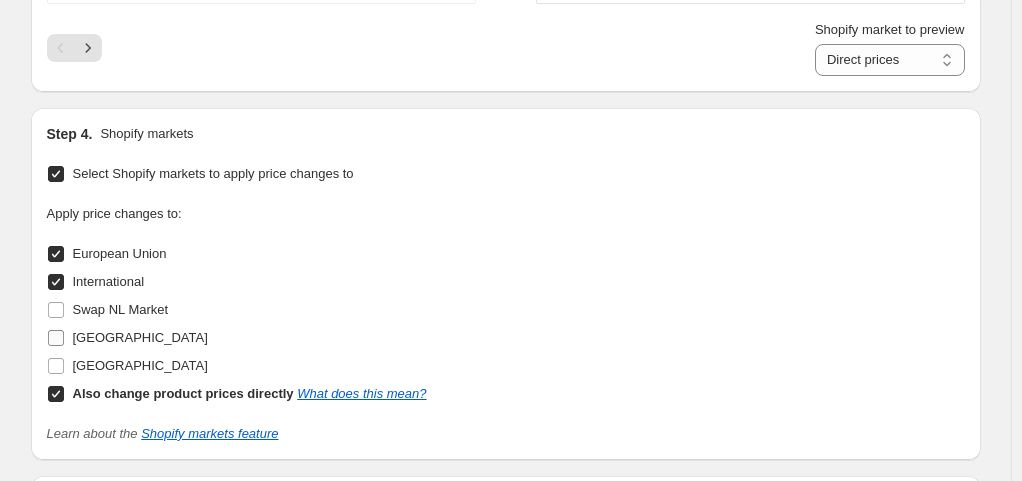 click on "United Kingdom" at bounding box center (140, 337) 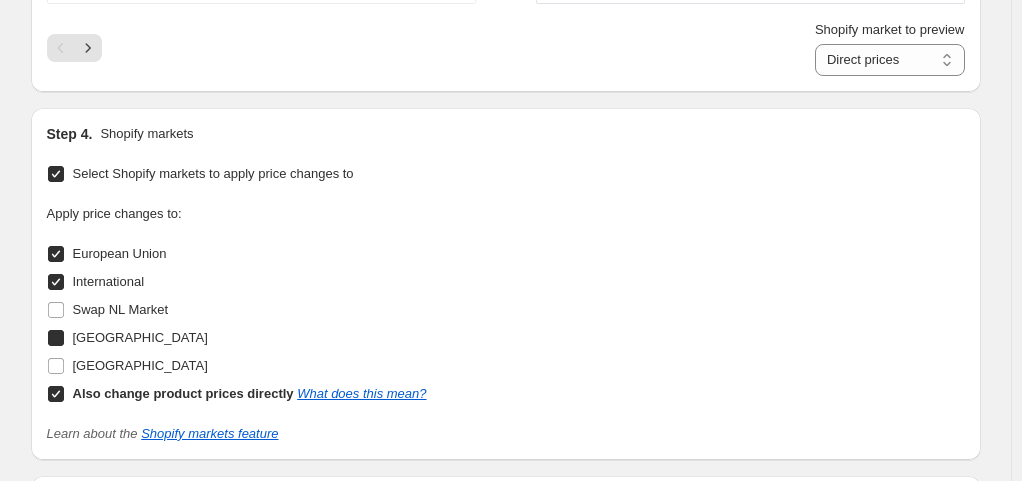 checkbox on "true" 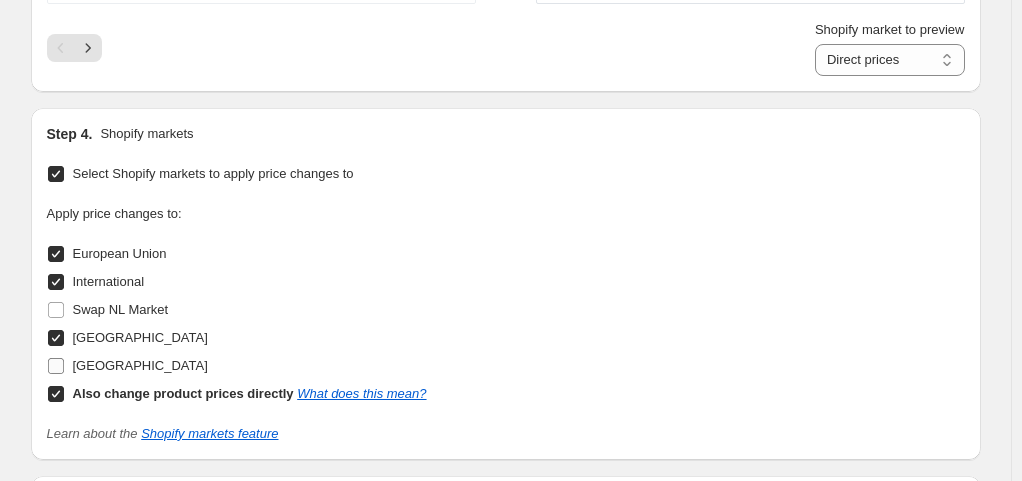 click on "United States" at bounding box center (140, 365) 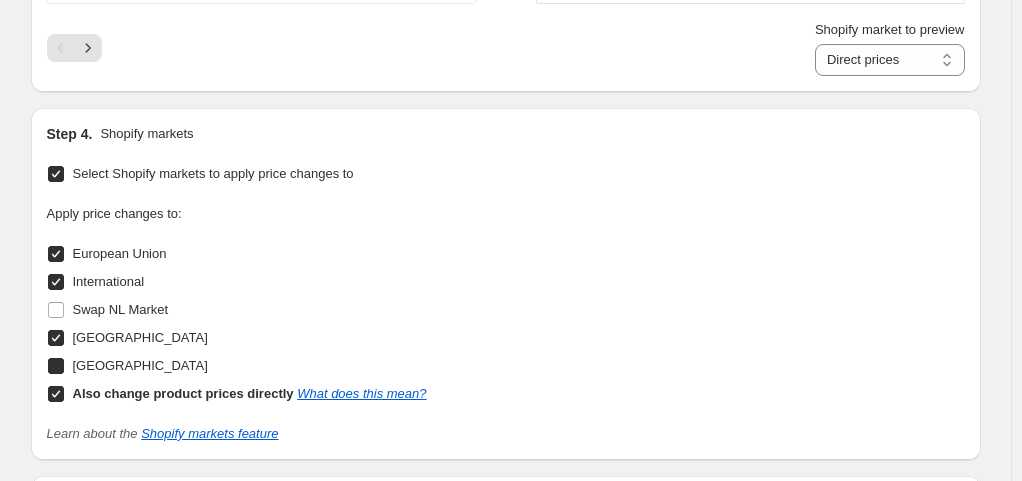 checkbox on "true" 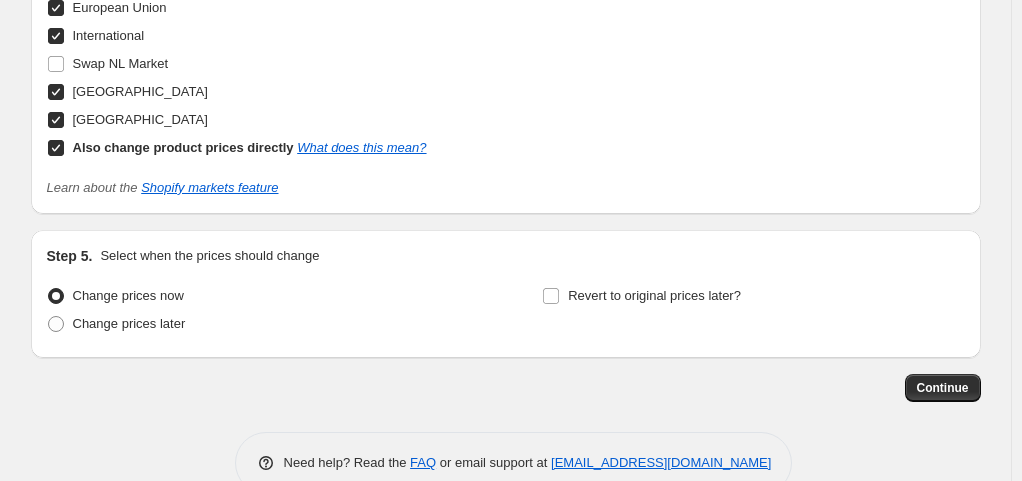scroll, scrollTop: 1950, scrollLeft: 0, axis: vertical 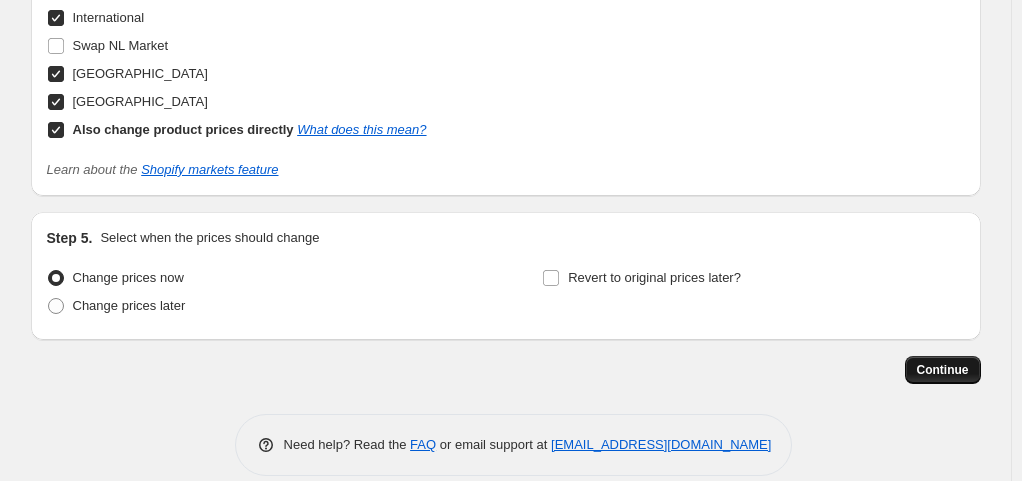 click on "Continue" at bounding box center [943, 370] 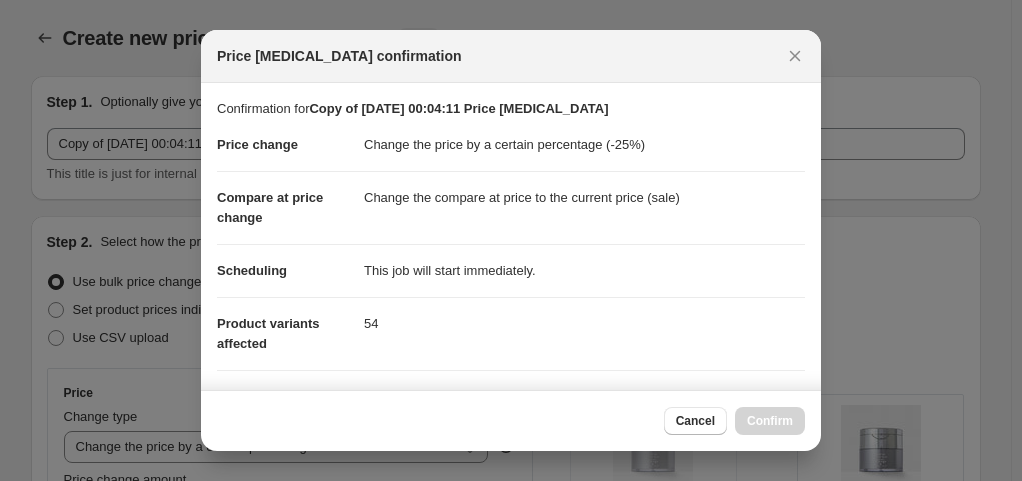 scroll, scrollTop: 1950, scrollLeft: 0, axis: vertical 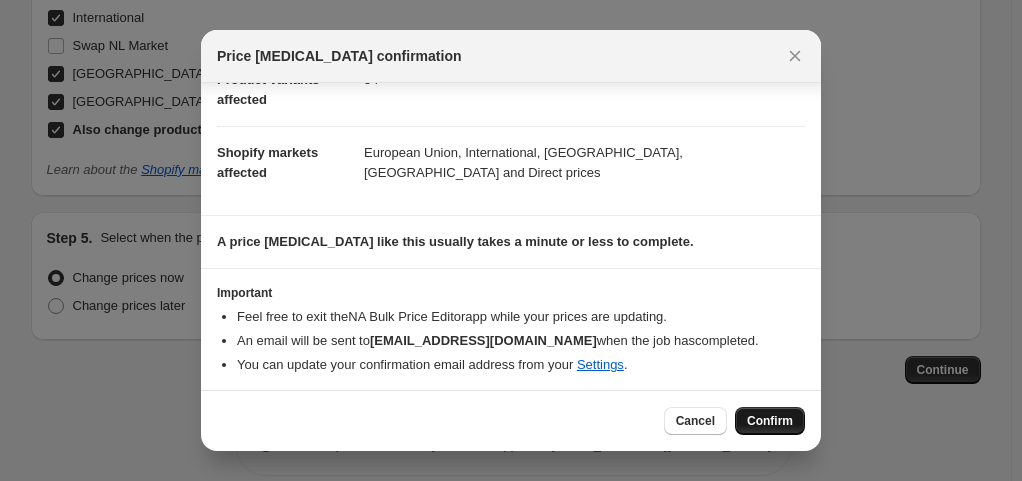 click on "Confirm" at bounding box center (770, 421) 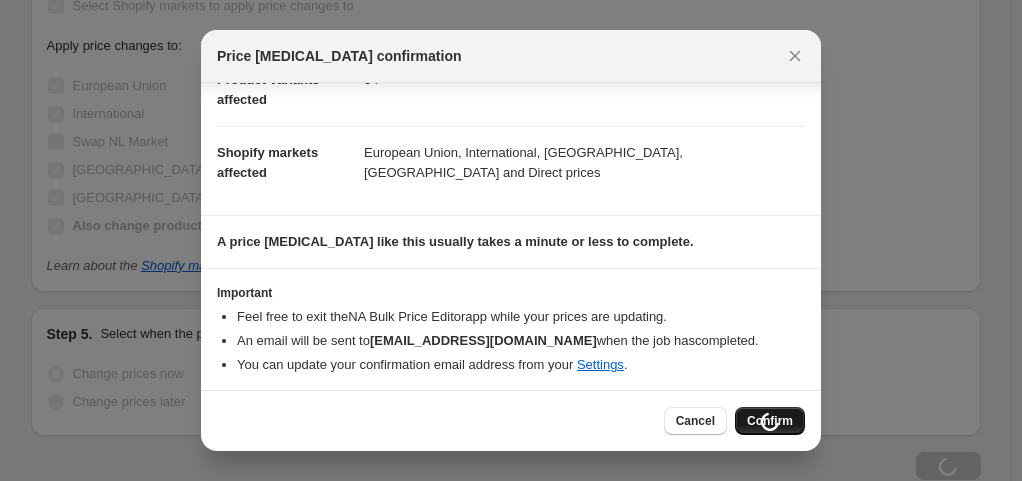 scroll, scrollTop: 2046, scrollLeft: 0, axis: vertical 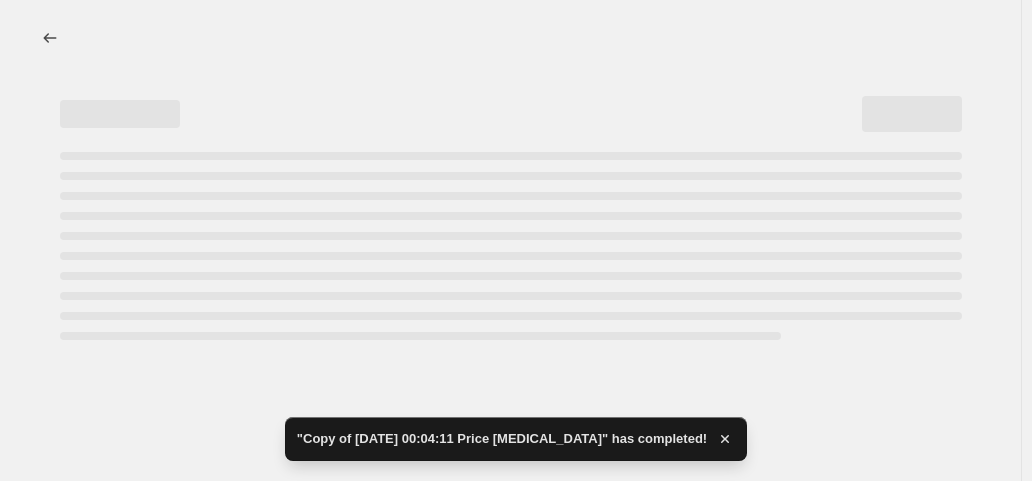 select on "percentage" 